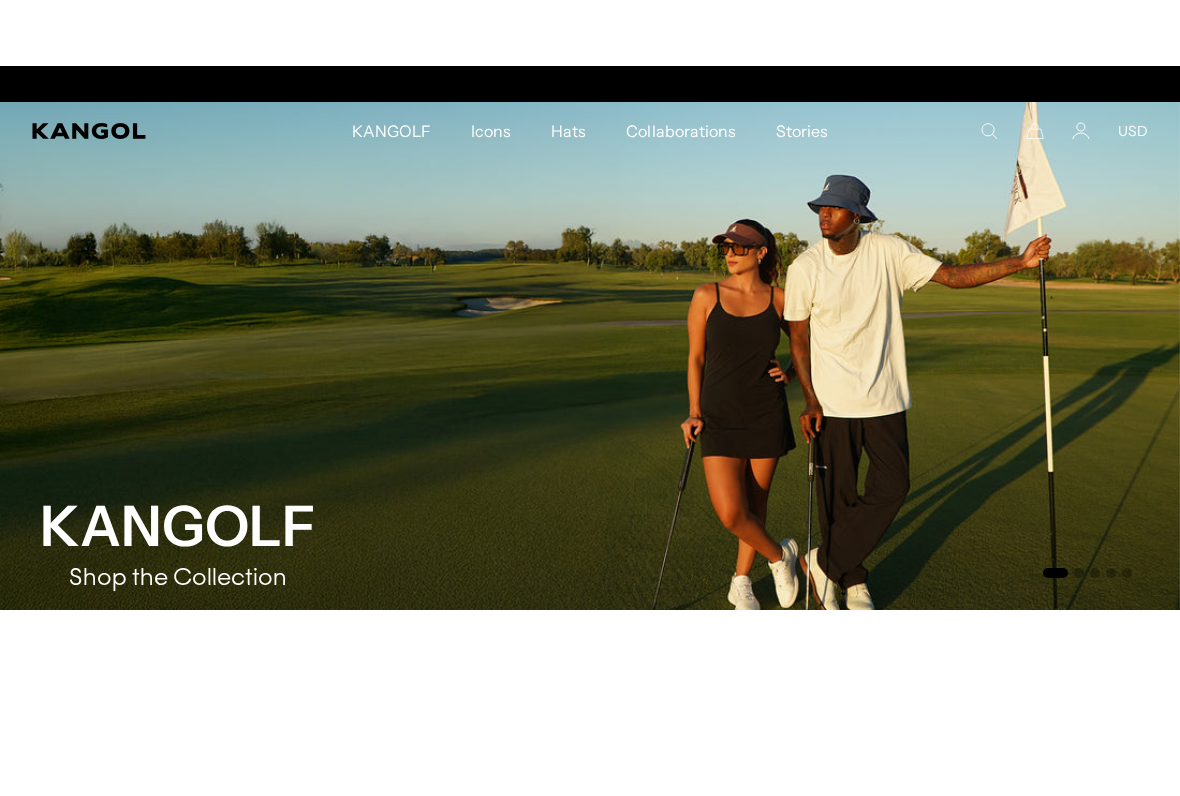 scroll, scrollTop: 127, scrollLeft: 0, axis: vertical 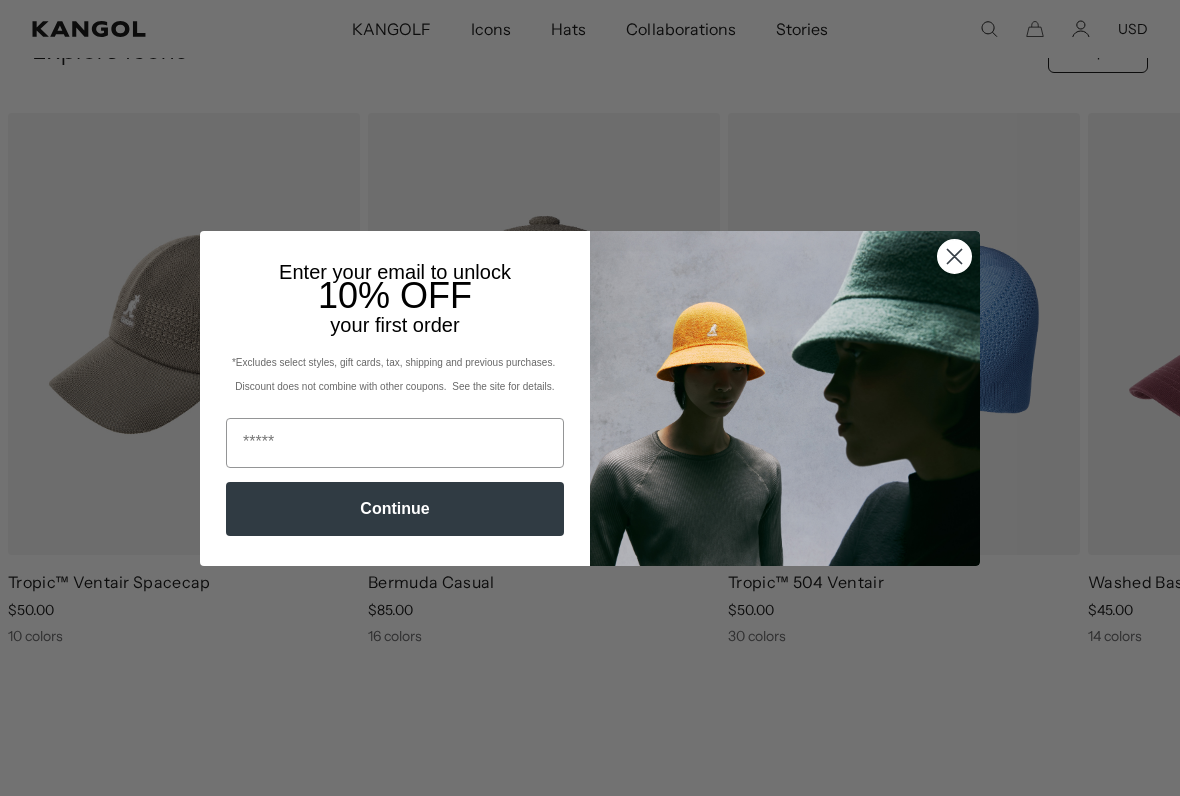 click at bounding box center [395, 443] 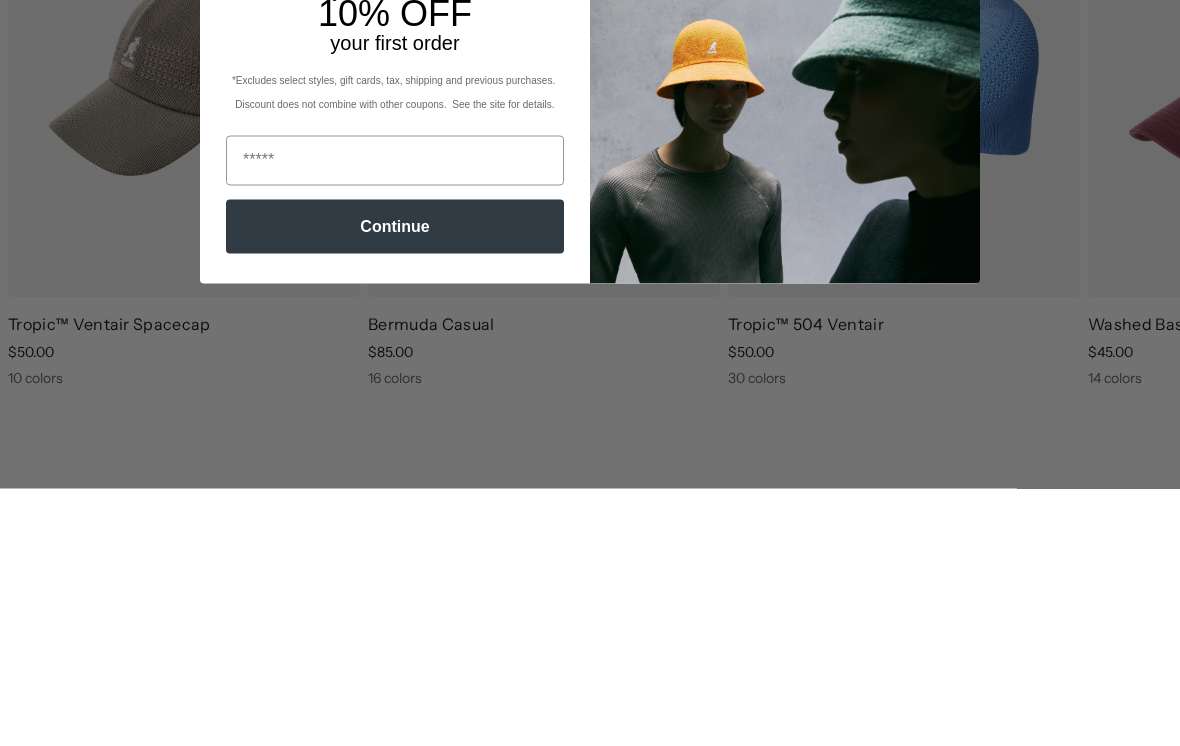 scroll, scrollTop: 0, scrollLeft: 412, axis: horizontal 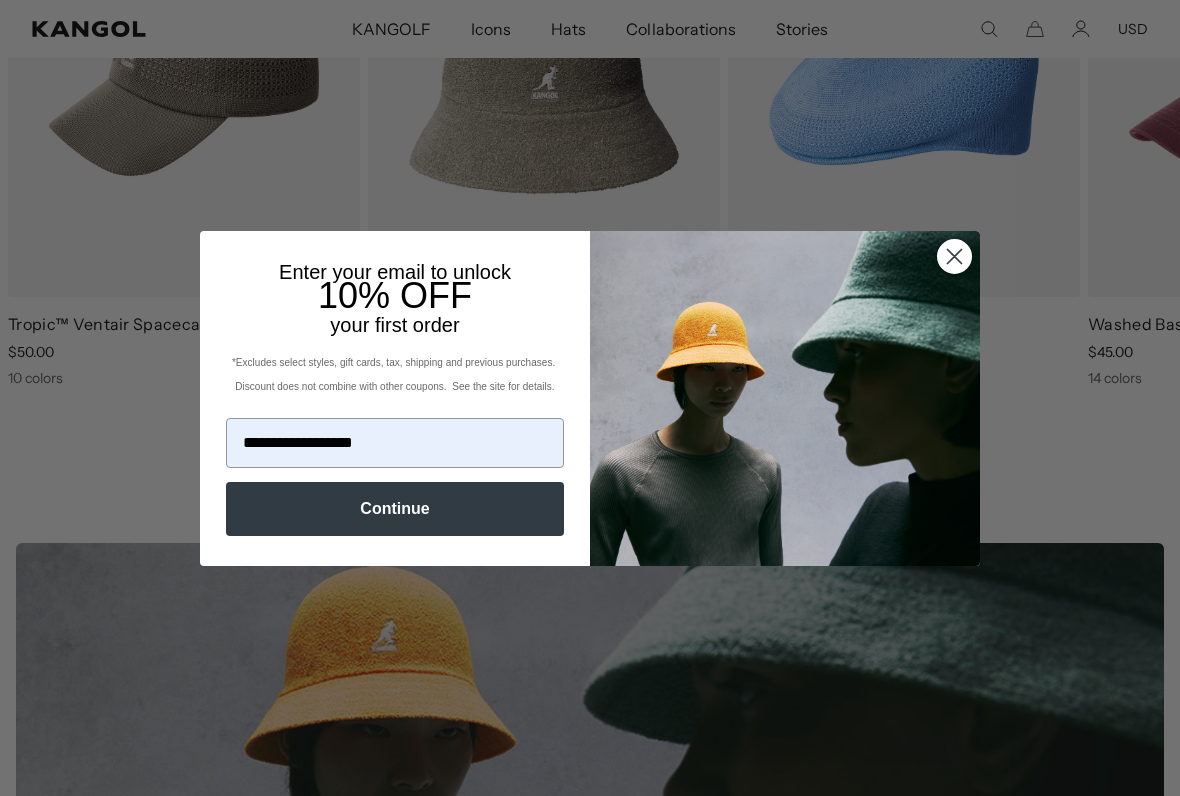 click on "Continue" at bounding box center [395, 509] 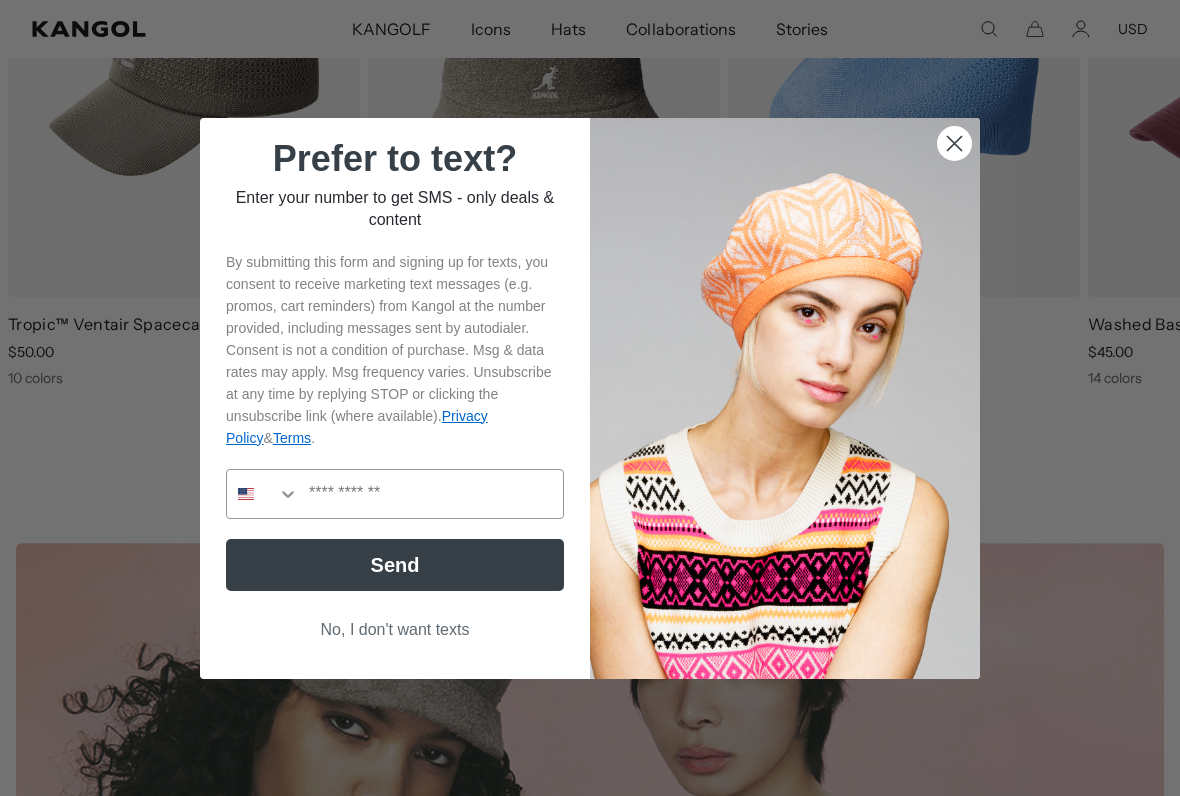 scroll, scrollTop: 0, scrollLeft: 0, axis: both 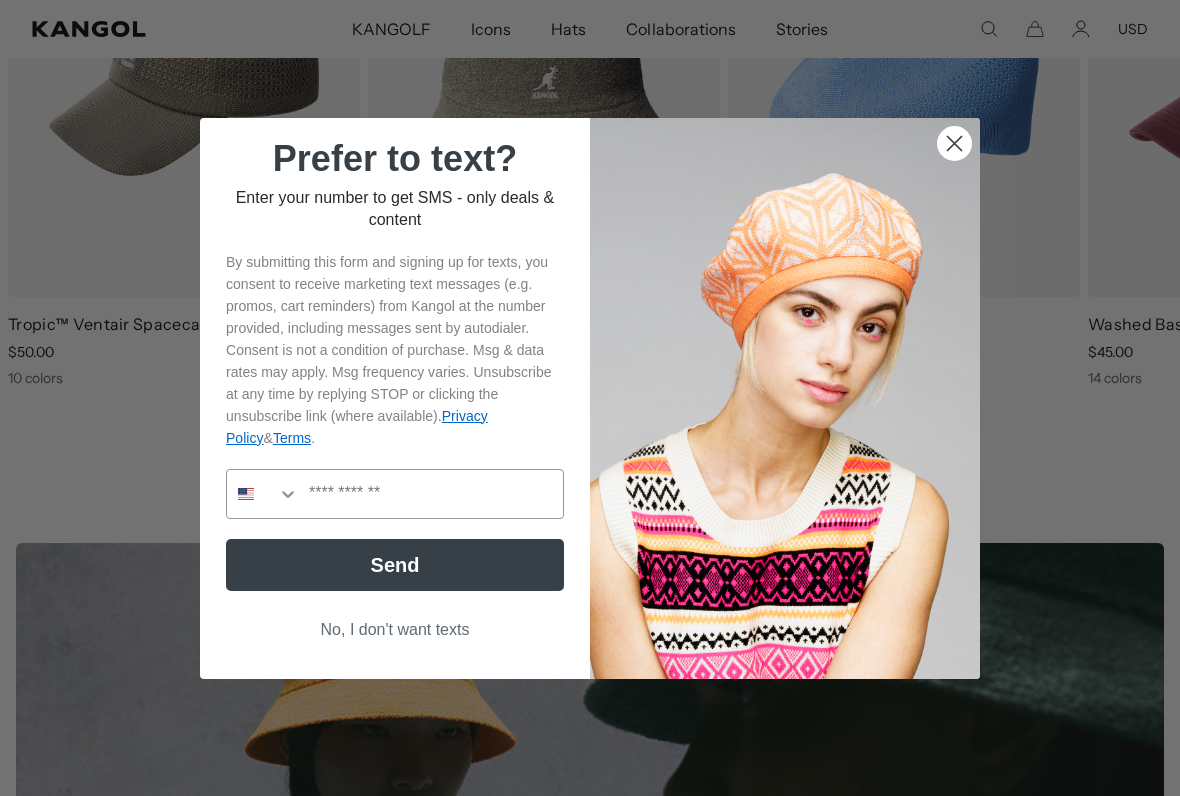 click on "No, I don't want texts" at bounding box center [395, 630] 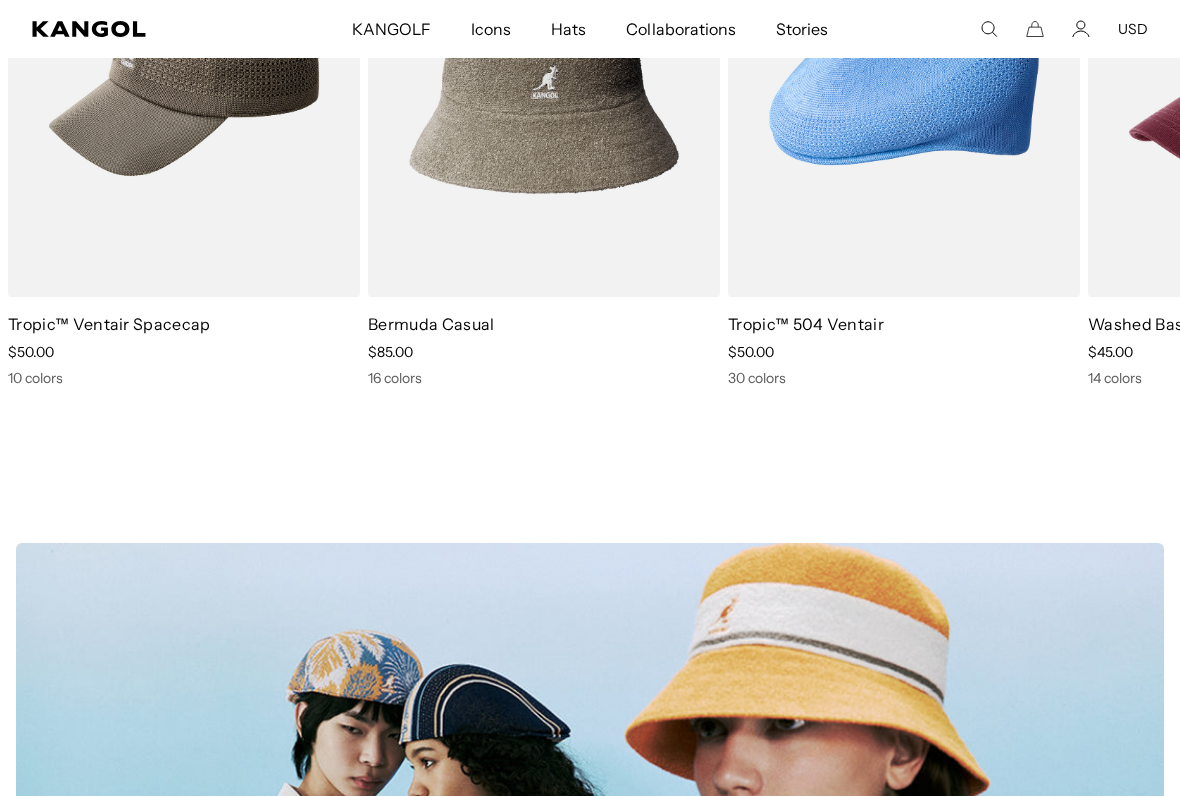 scroll, scrollTop: 0, scrollLeft: 0, axis: both 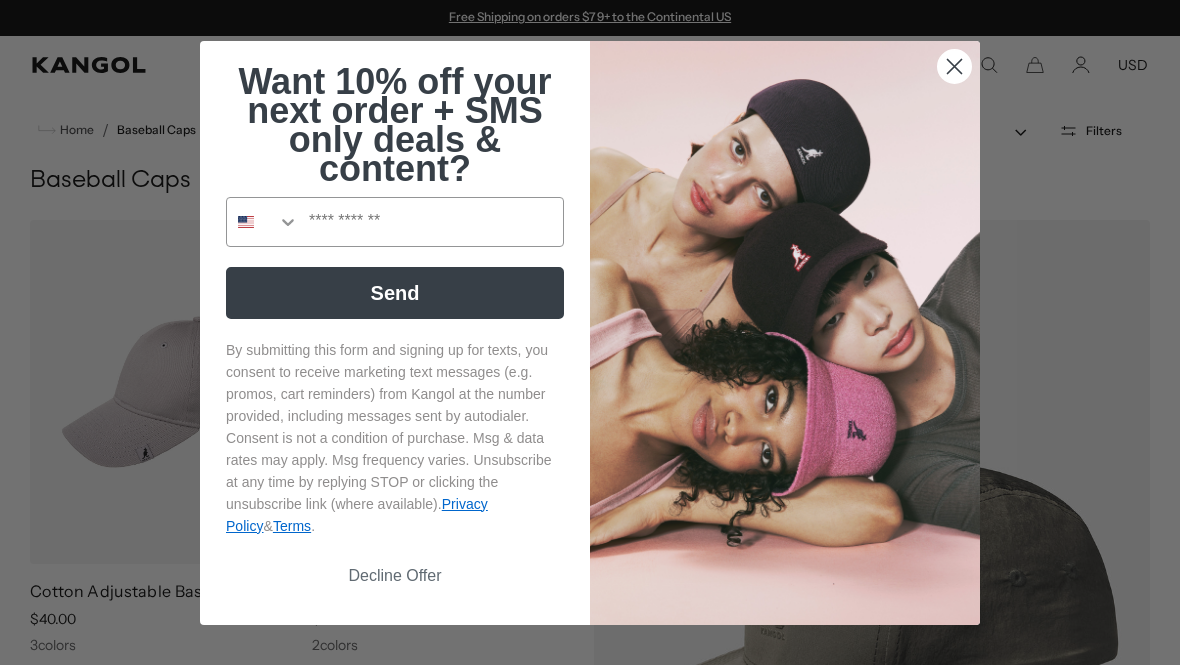 click 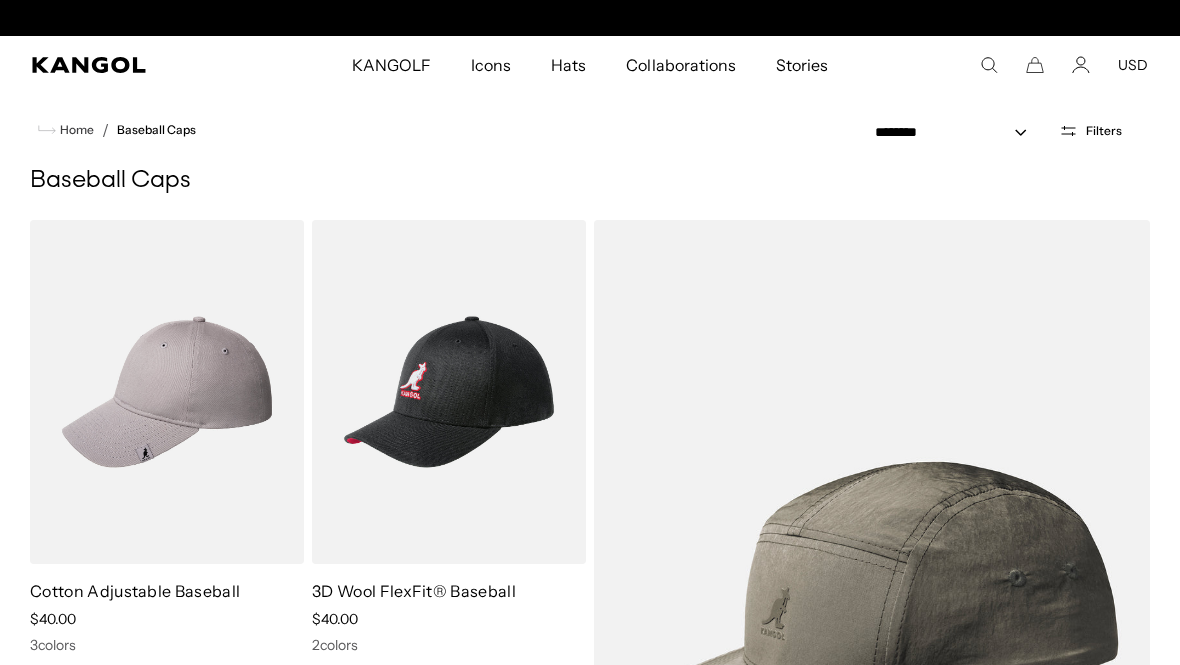 scroll, scrollTop: 0, scrollLeft: 412, axis: horizontal 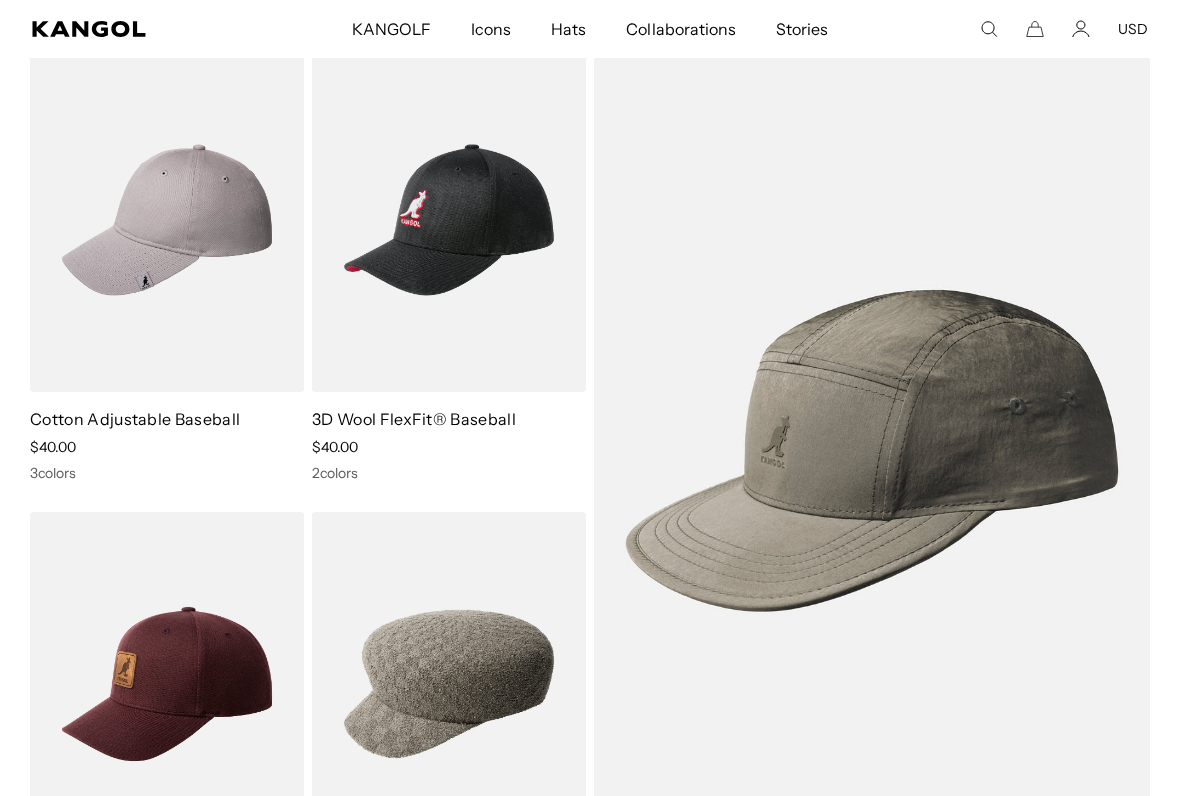 click at bounding box center (0, 0) 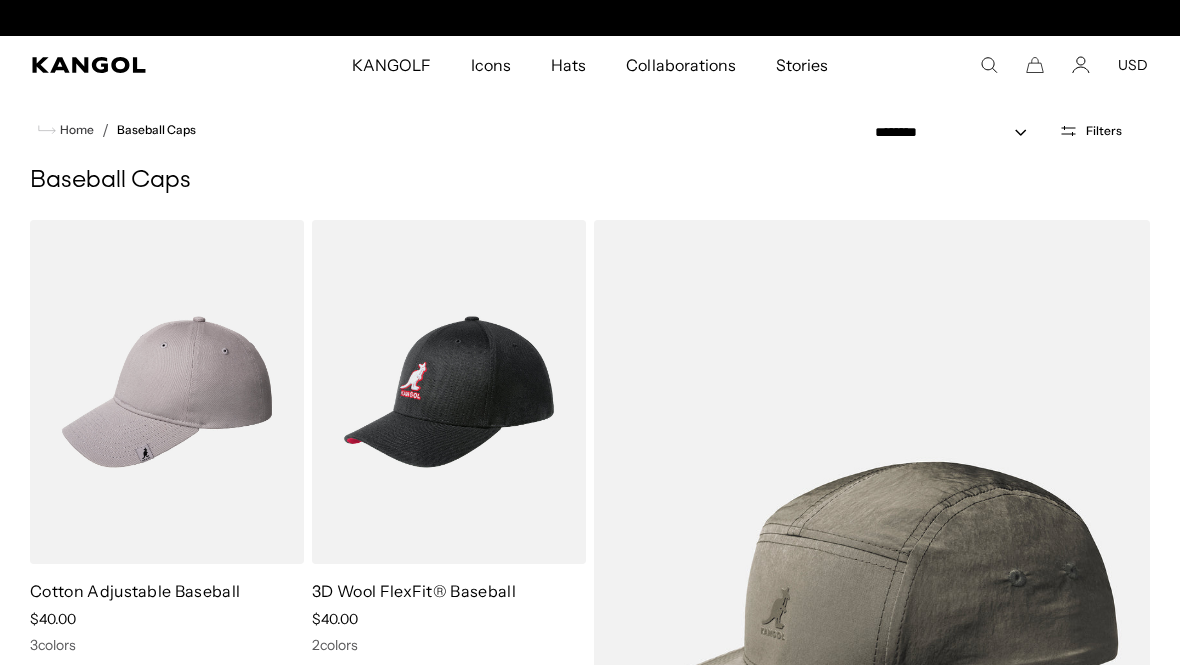 scroll, scrollTop: 228, scrollLeft: 0, axis: vertical 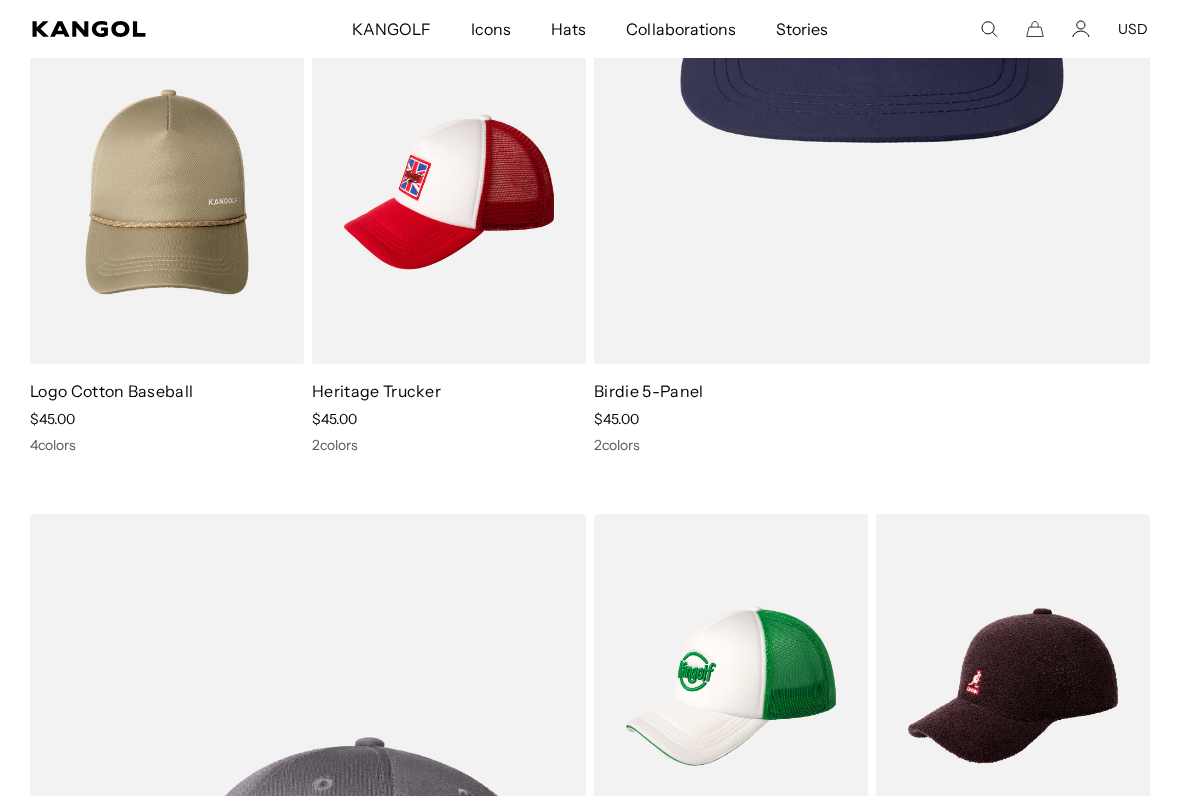 click at bounding box center [0, 0] 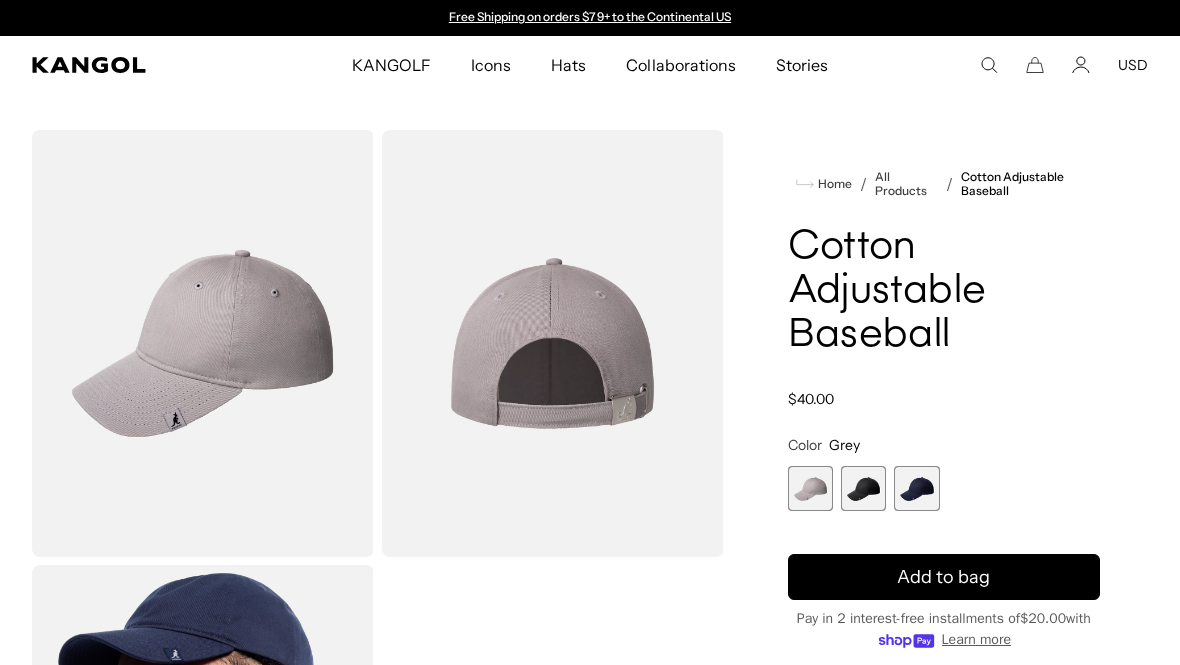 scroll, scrollTop: 0, scrollLeft: 0, axis: both 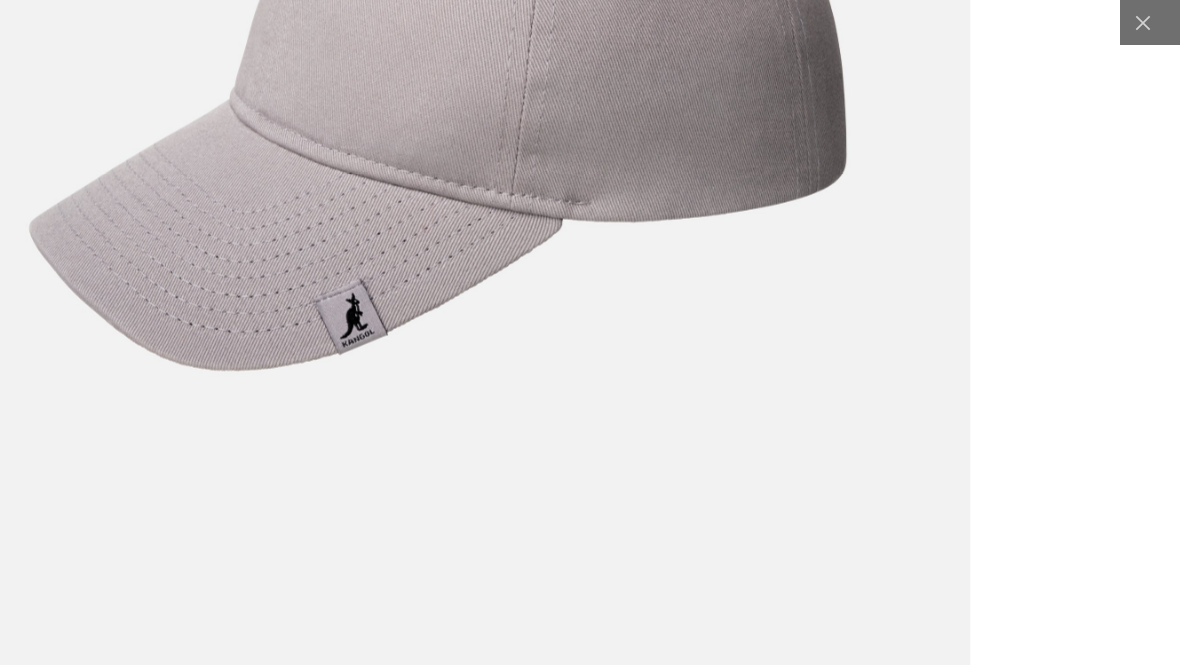 click 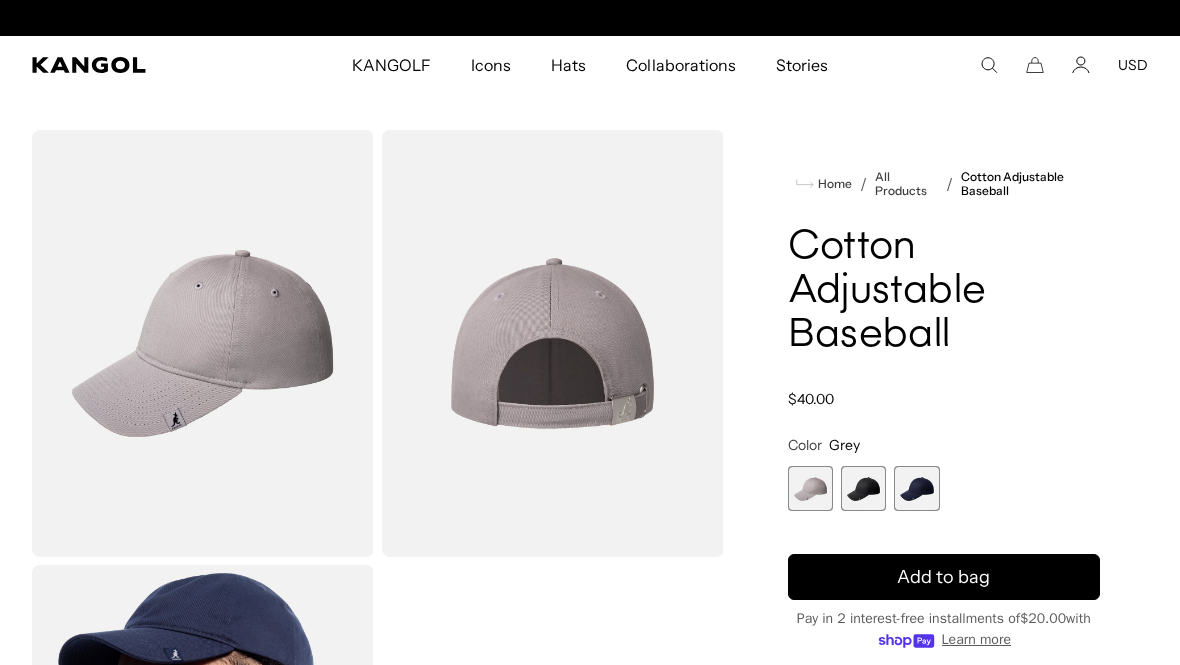 scroll, scrollTop: 0, scrollLeft: 412, axis: horizontal 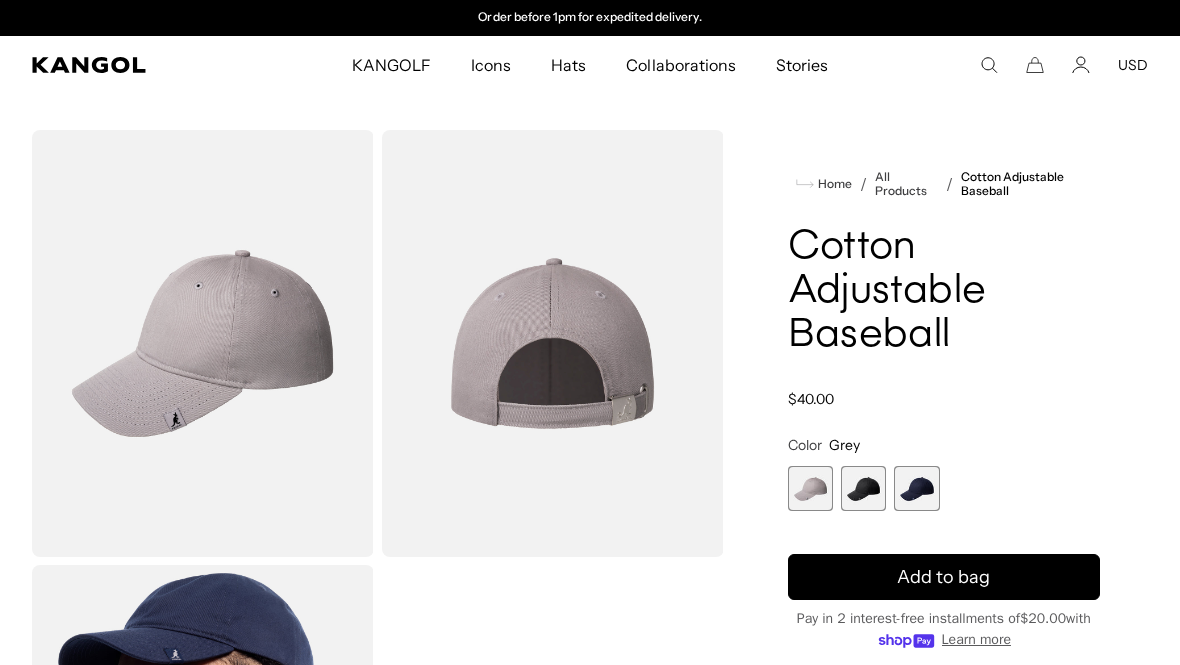 click at bounding box center (916, 488) 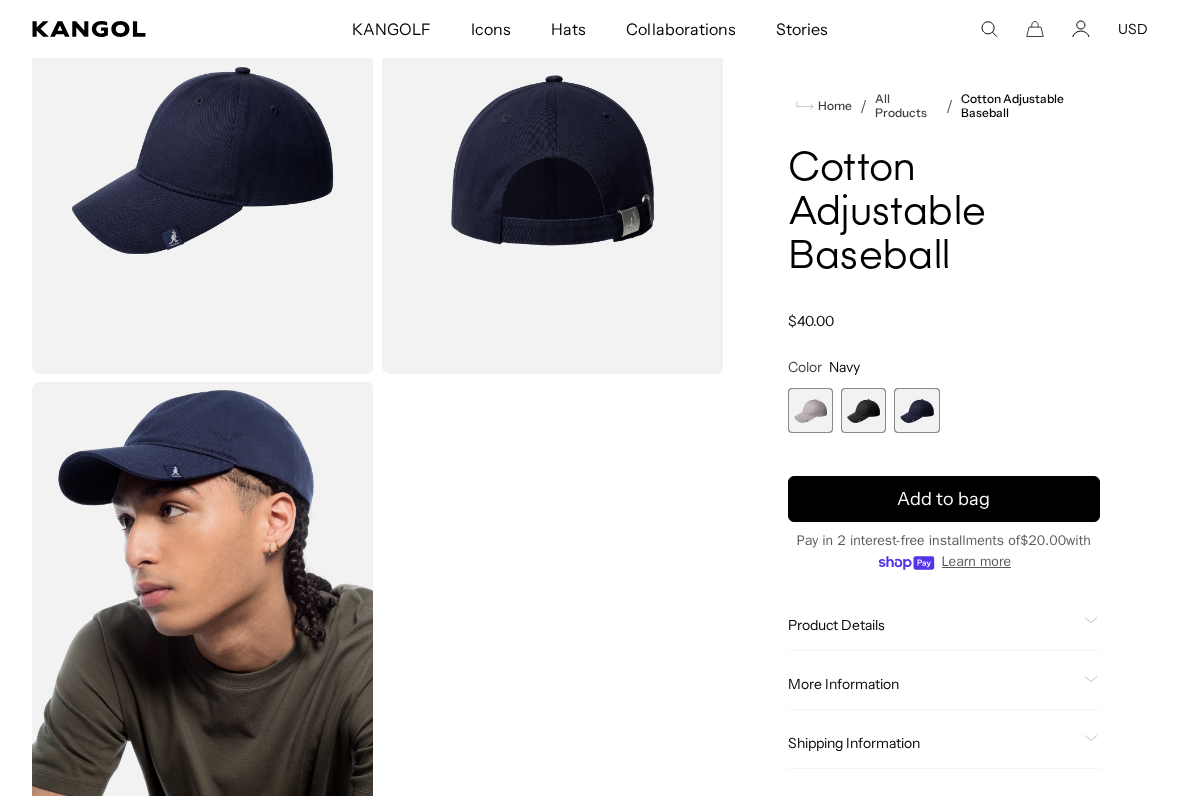 scroll, scrollTop: 207, scrollLeft: 0, axis: vertical 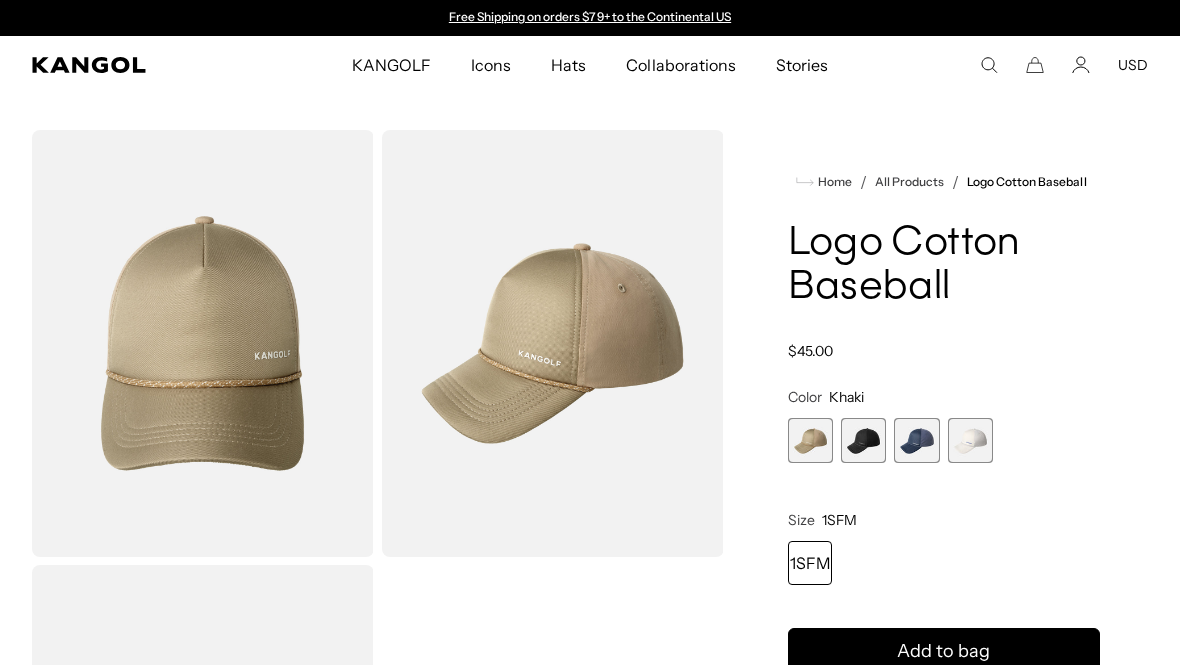 click at bounding box center (916, 440) 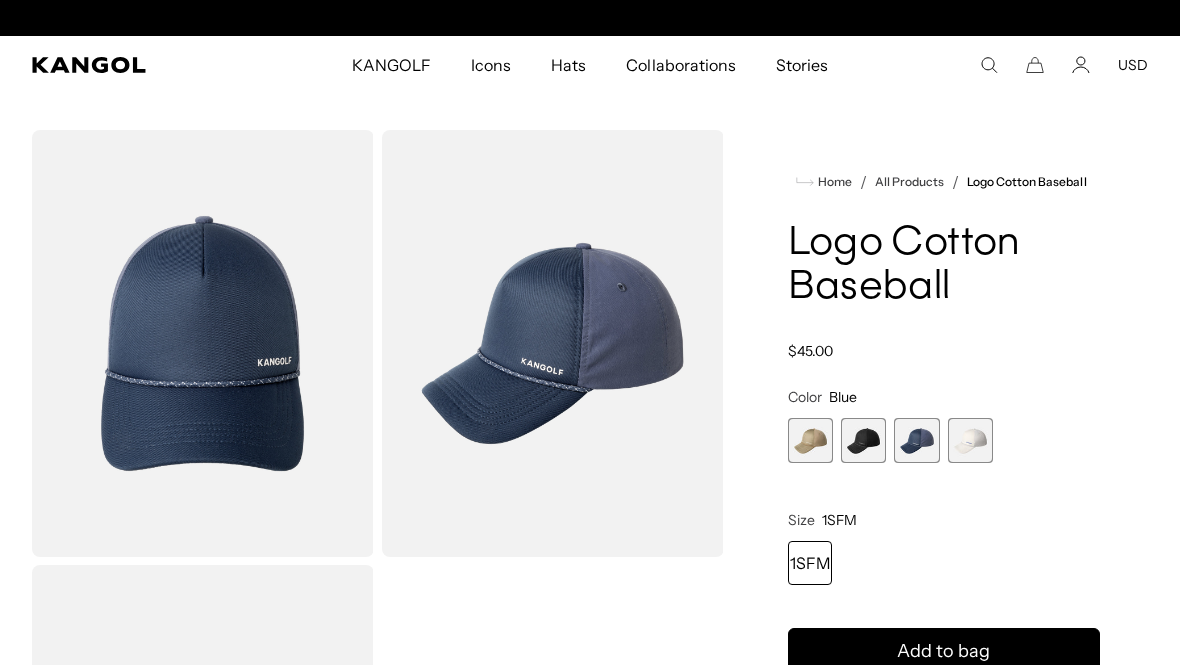 scroll, scrollTop: 0, scrollLeft: 412, axis: horizontal 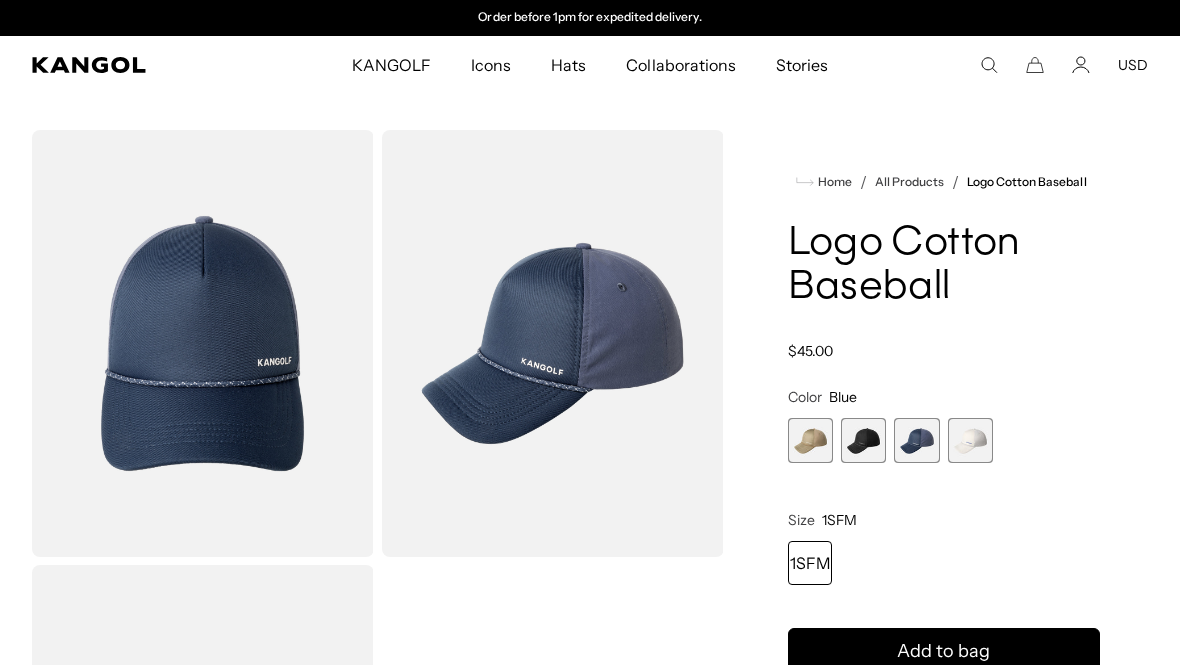 click at bounding box center (970, 440) 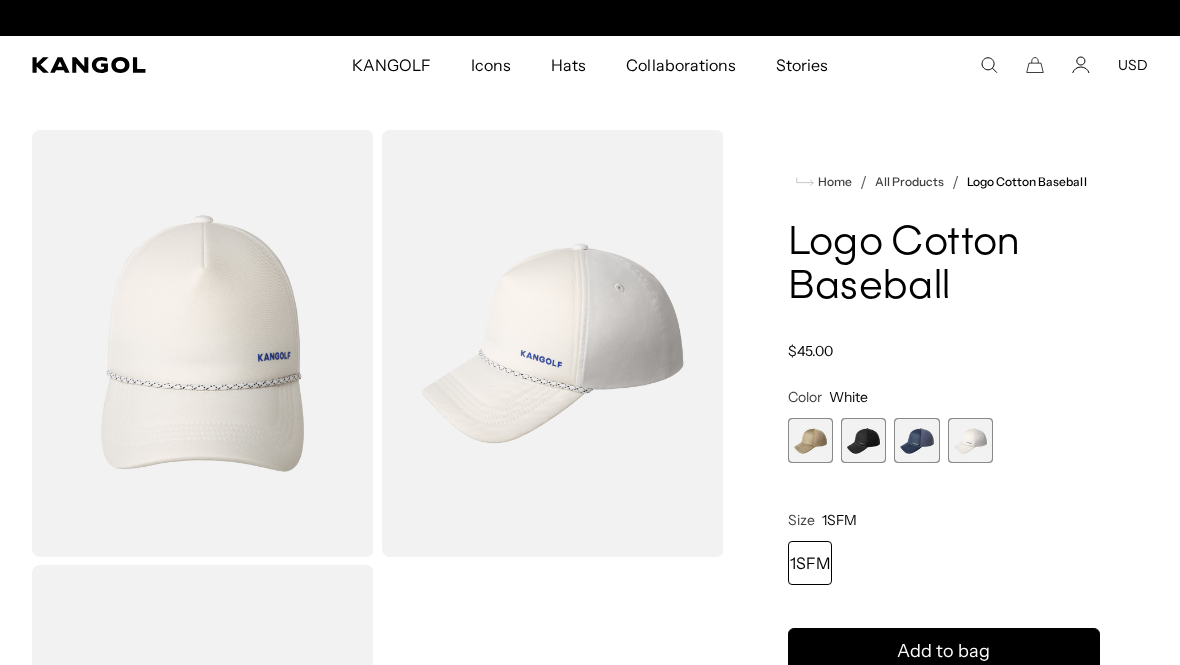 scroll, scrollTop: 0, scrollLeft: 0, axis: both 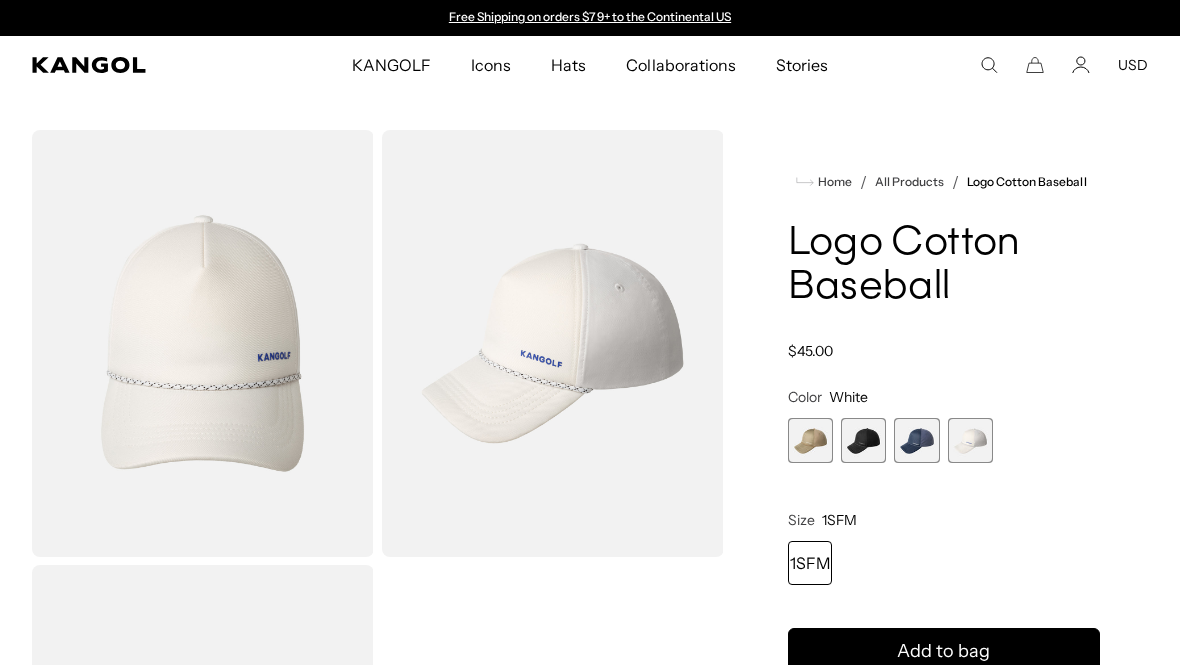click at bounding box center (810, 440) 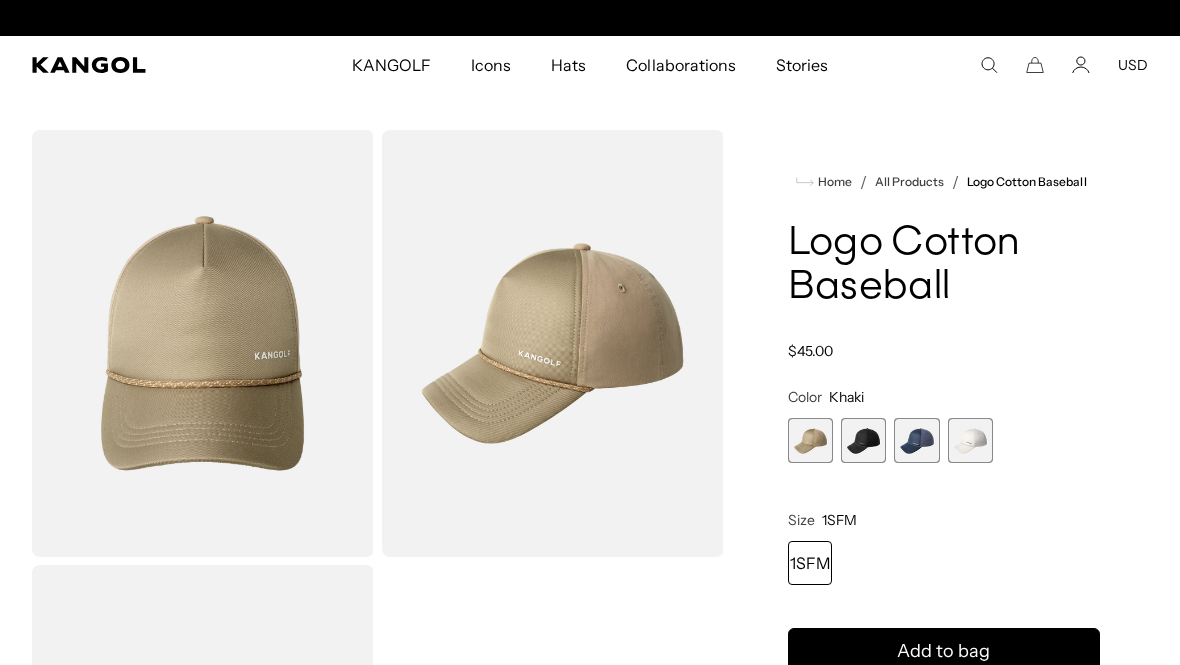 scroll, scrollTop: 0, scrollLeft: 0, axis: both 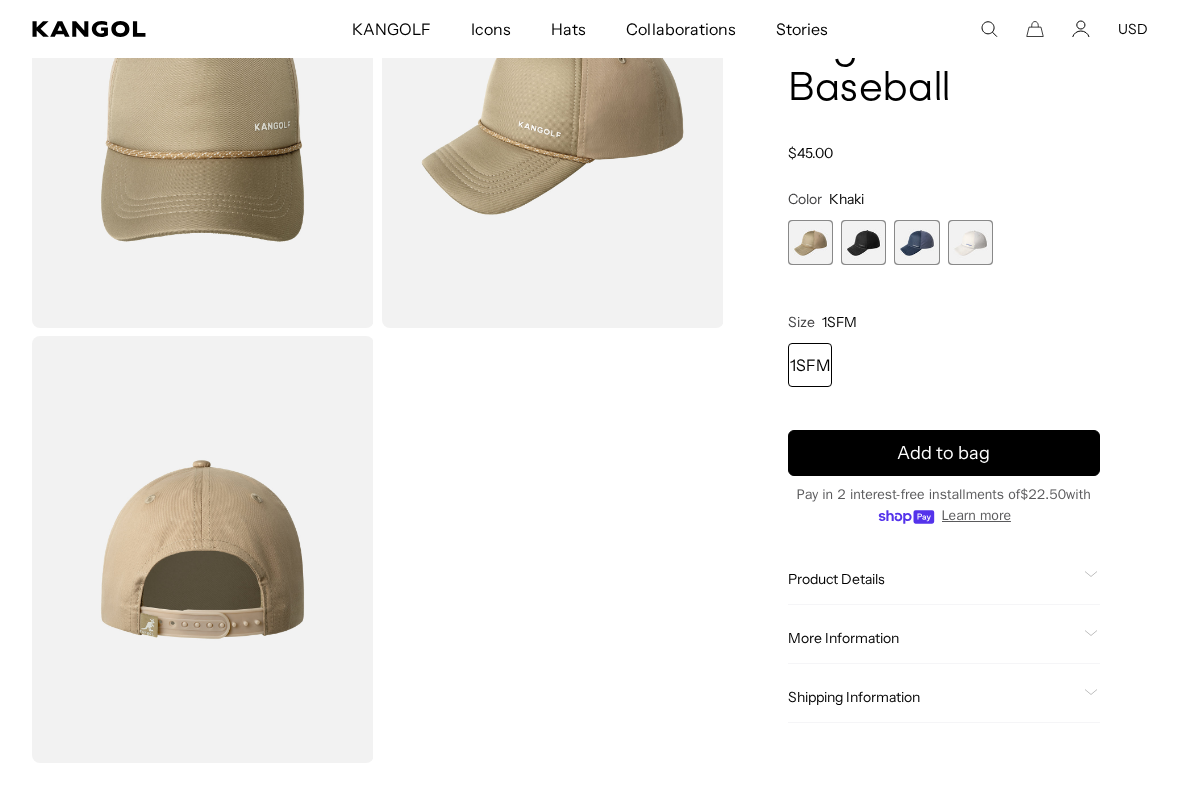 click on "Product Details" 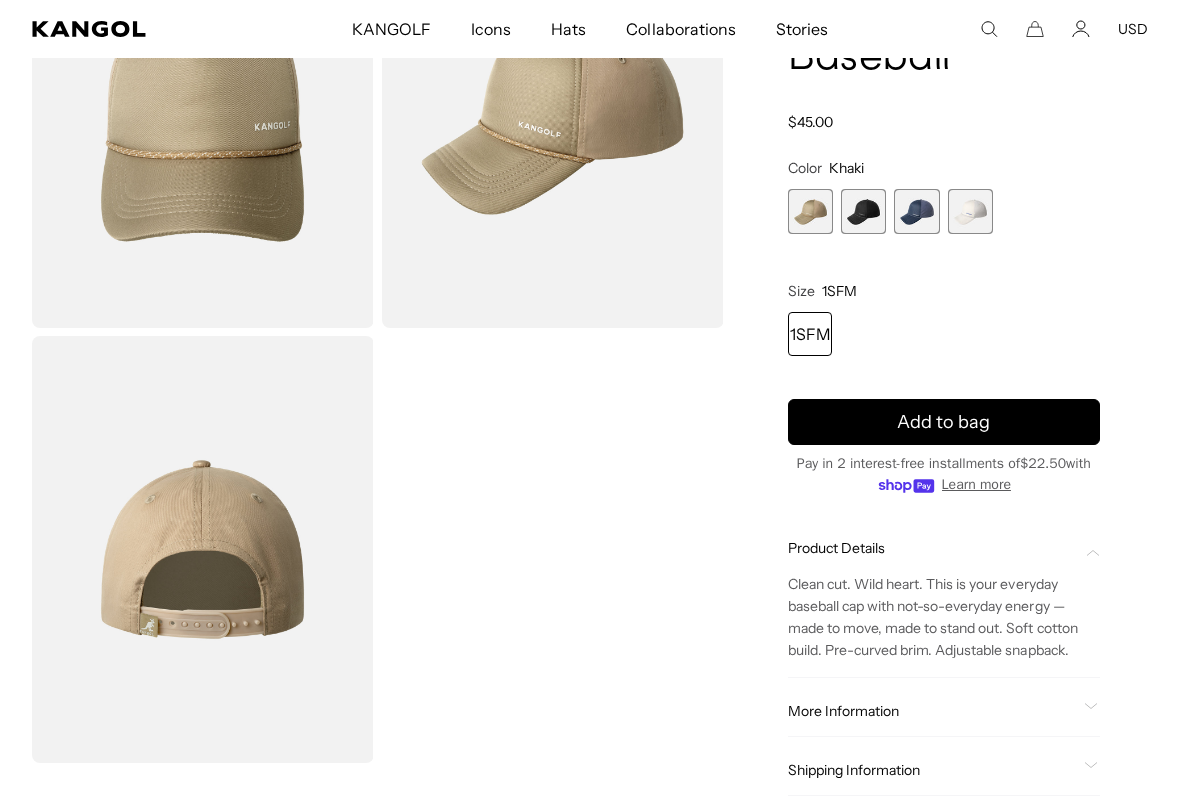 scroll, scrollTop: 0, scrollLeft: 0, axis: both 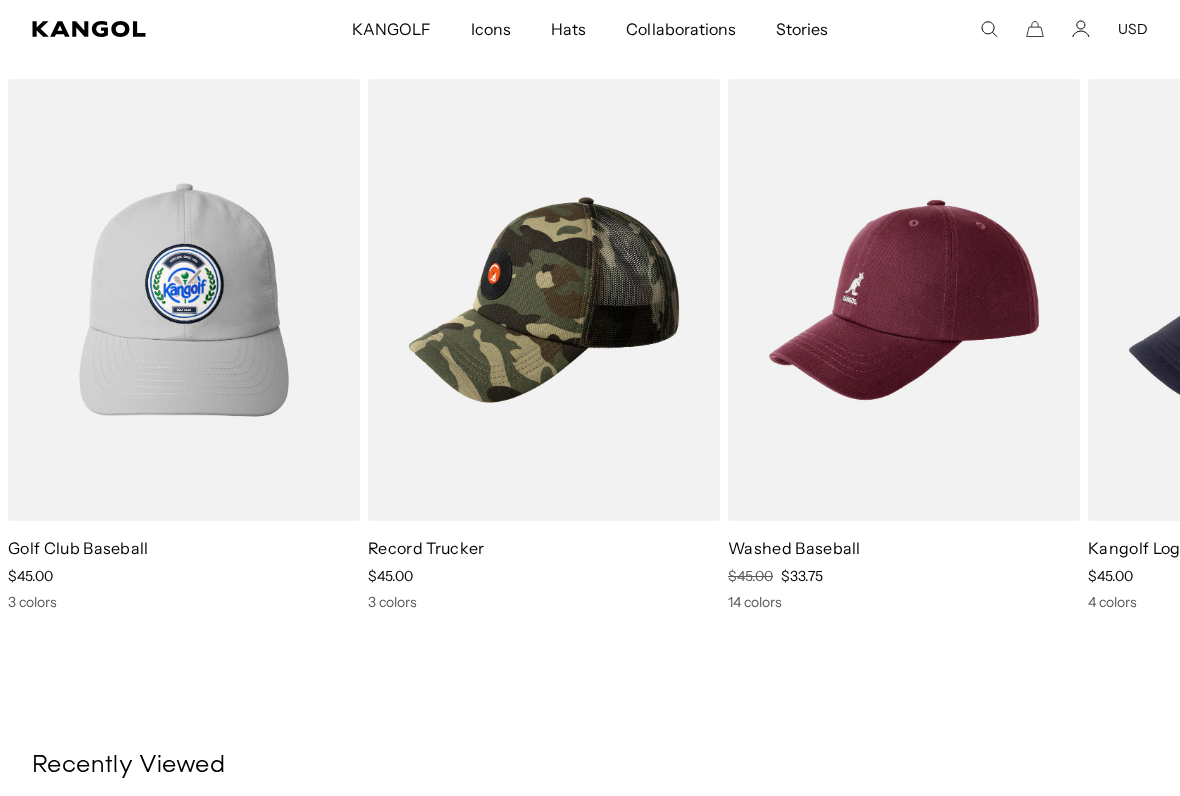 click at bounding box center (0, 0) 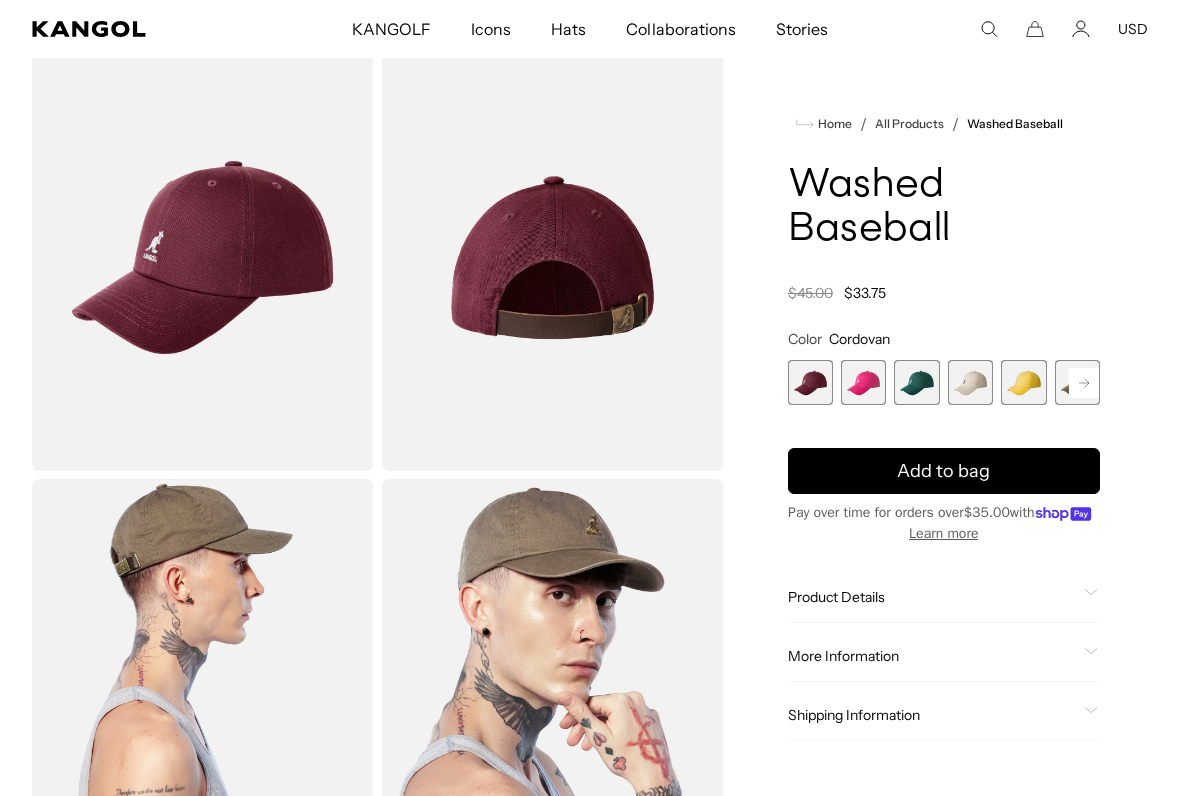 scroll, scrollTop: 99, scrollLeft: 0, axis: vertical 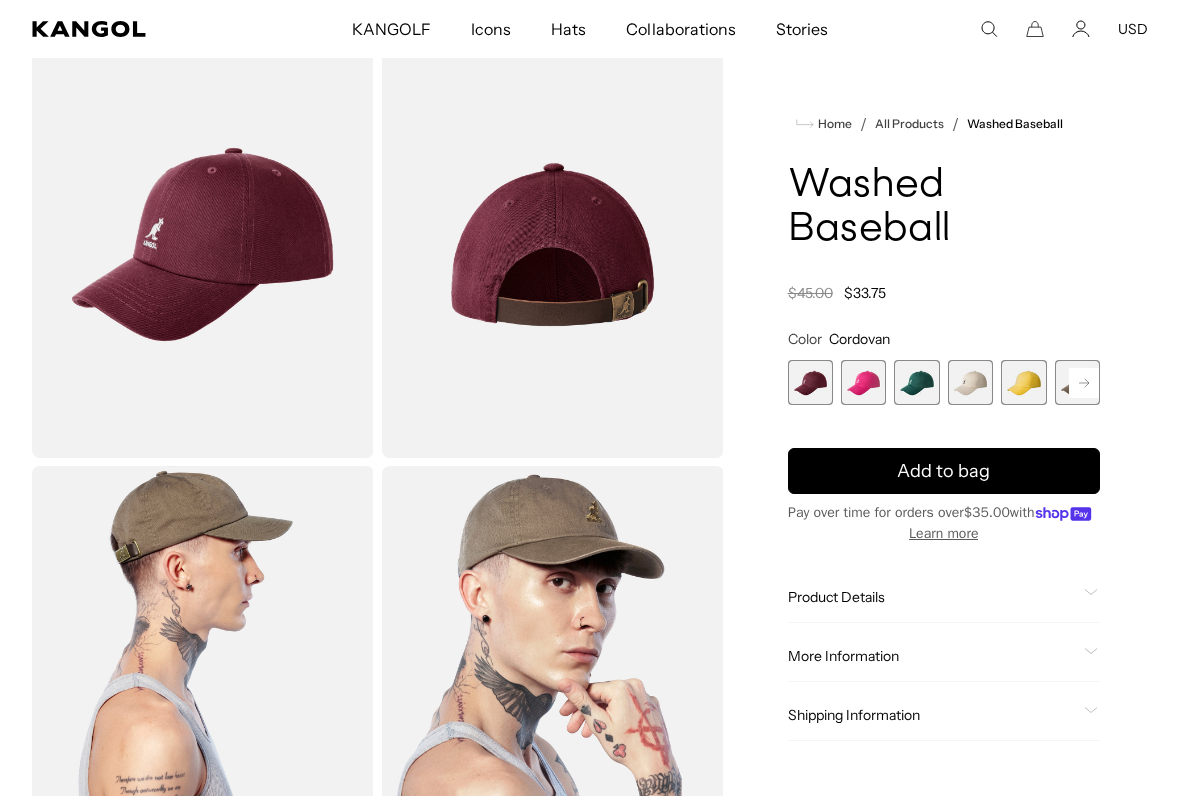 click at bounding box center [970, 382] 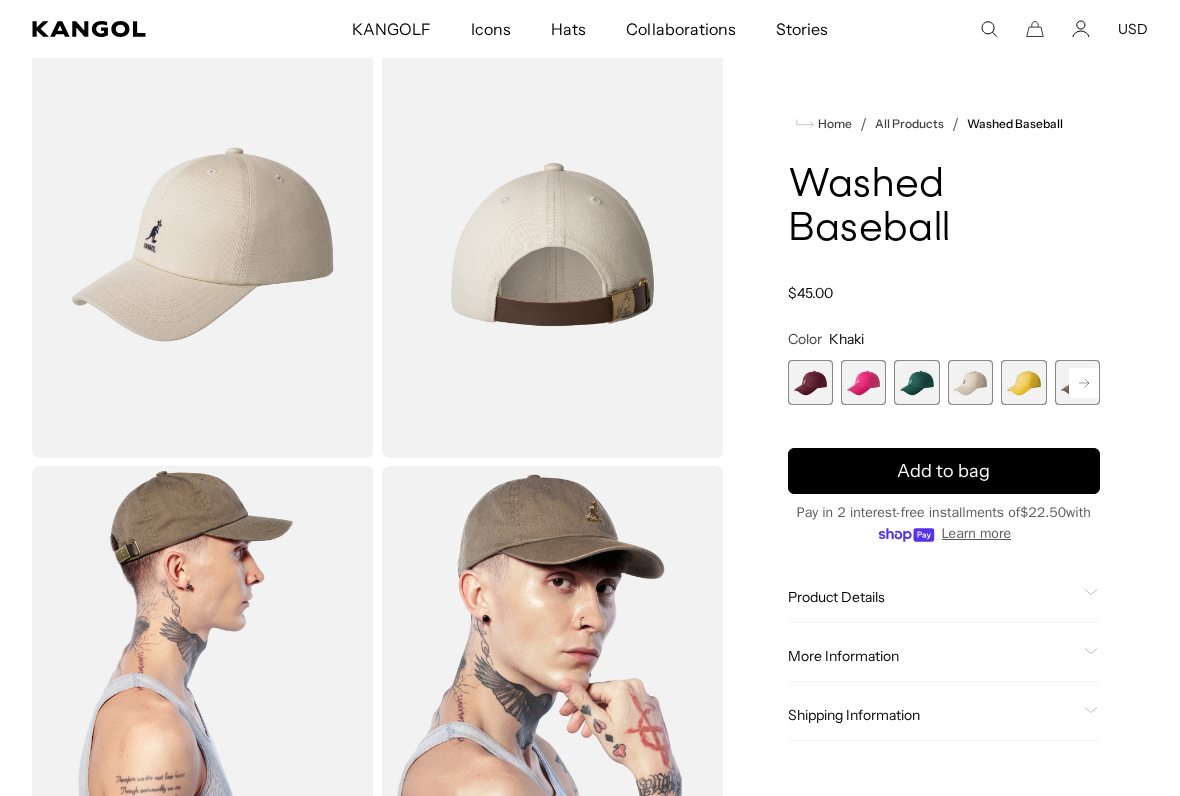 scroll, scrollTop: 0, scrollLeft: 412, axis: horizontal 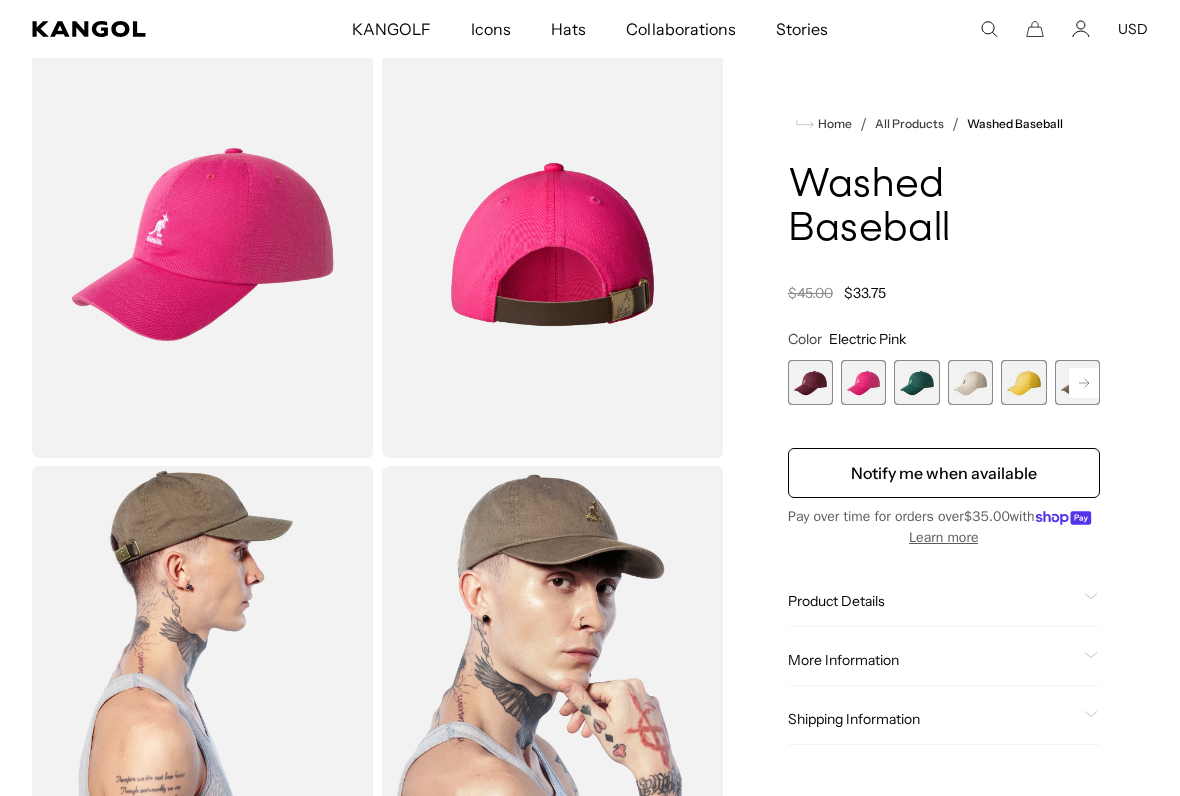 click at bounding box center (810, 382) 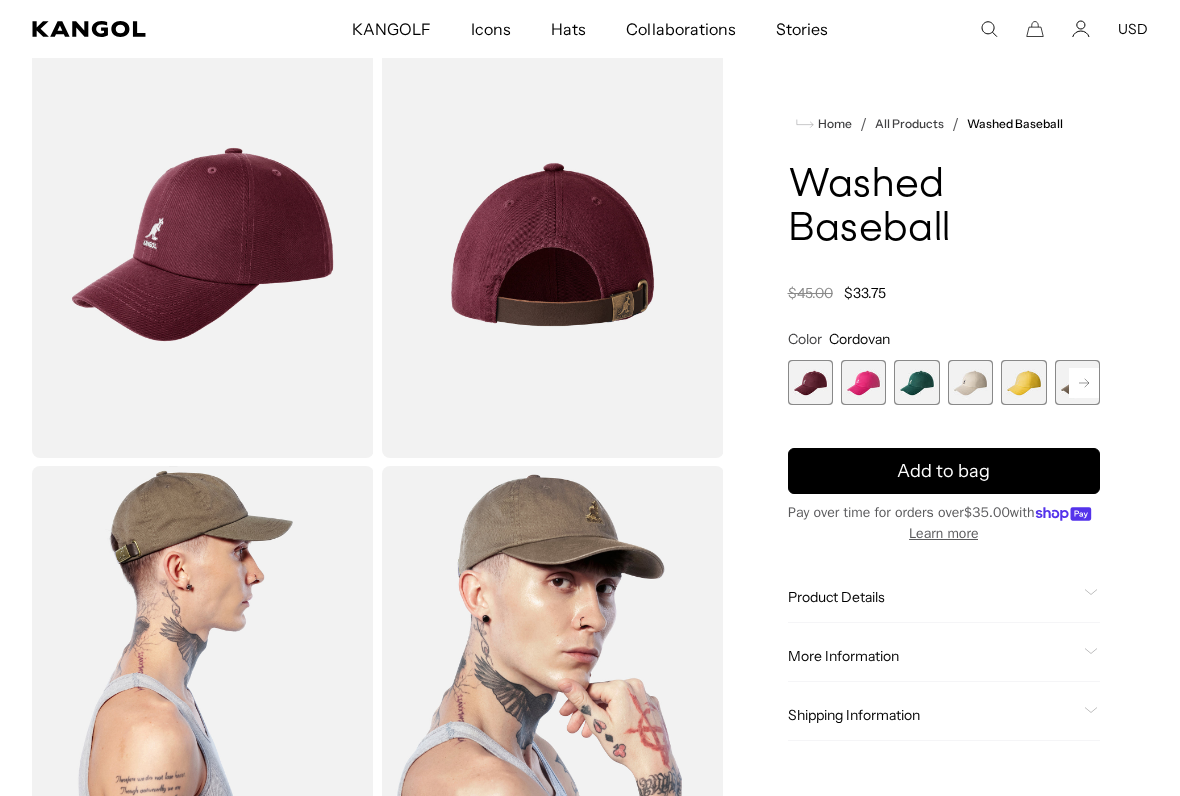 scroll, scrollTop: 0, scrollLeft: 0, axis: both 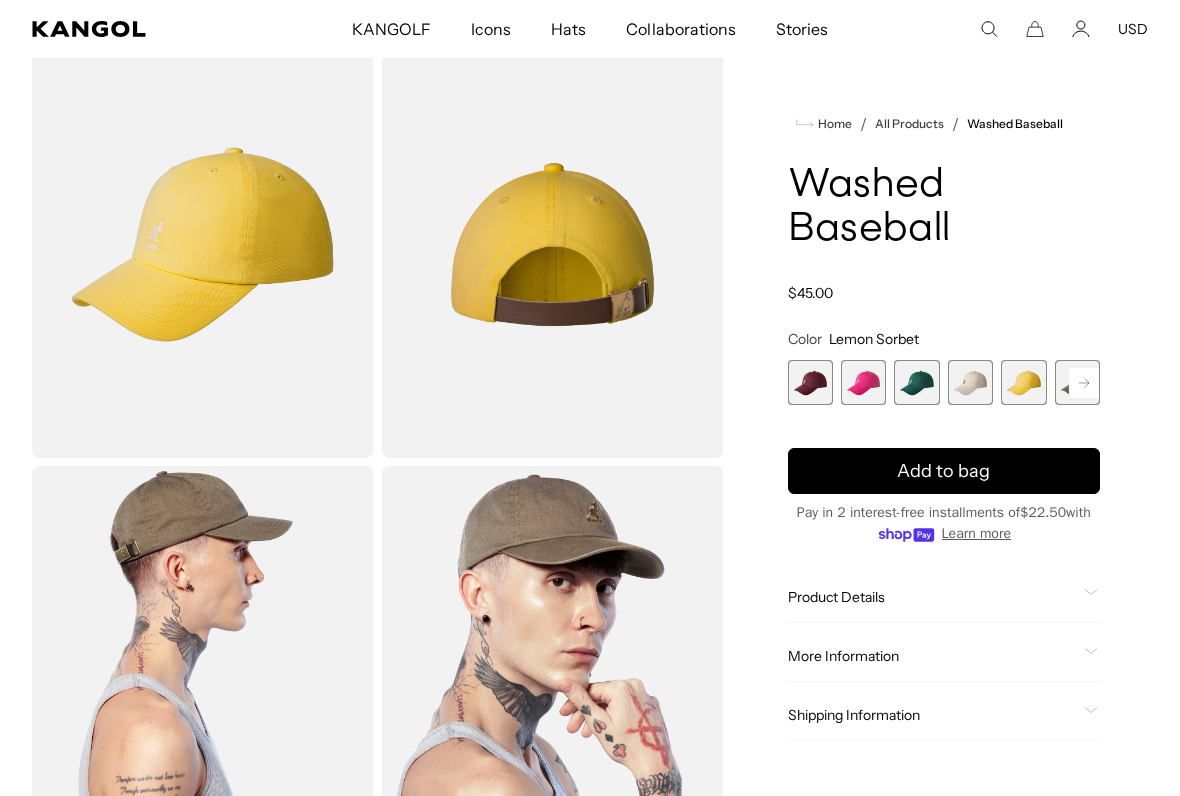 click at bounding box center (970, 382) 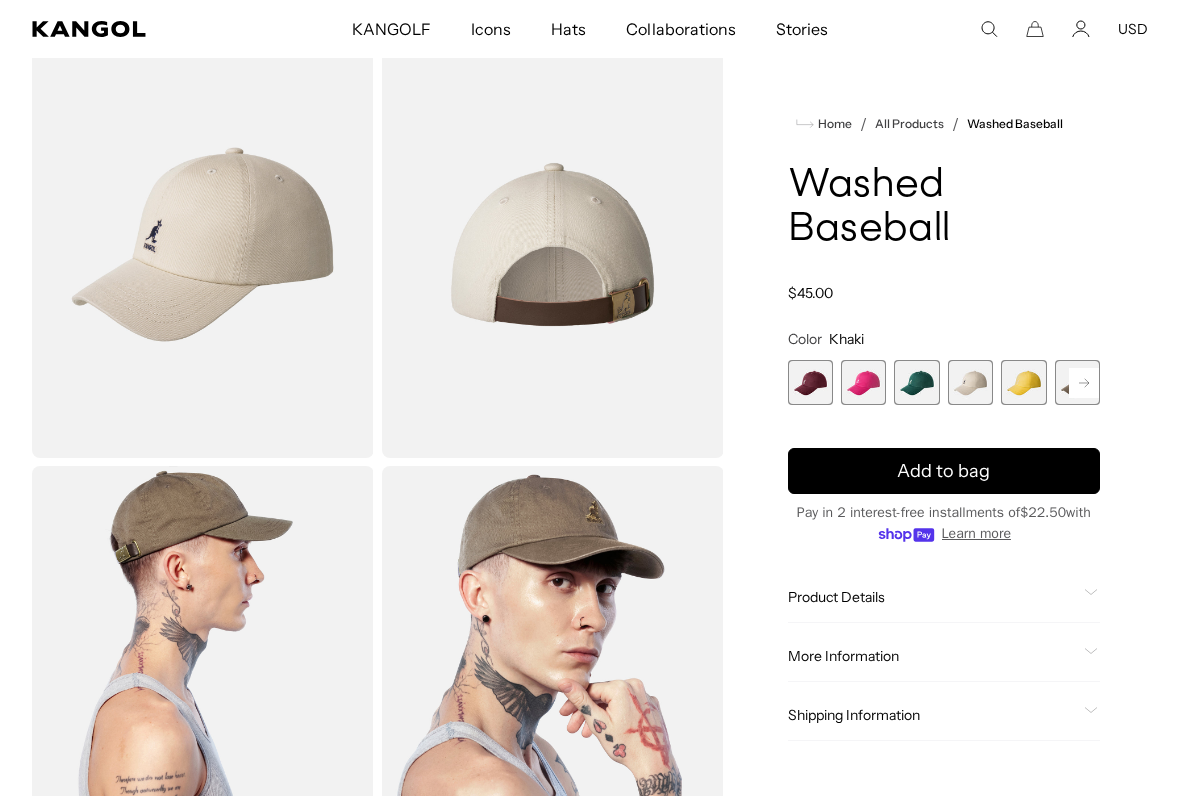 scroll, scrollTop: 0, scrollLeft: 0, axis: both 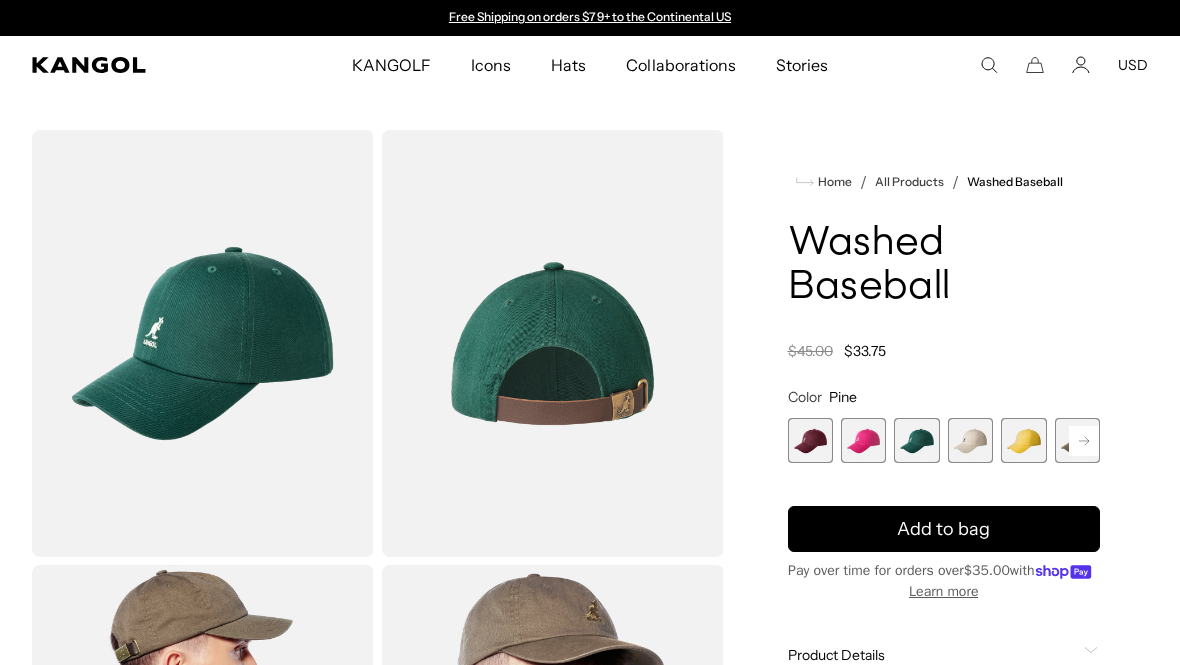 click at bounding box center [203, 778] 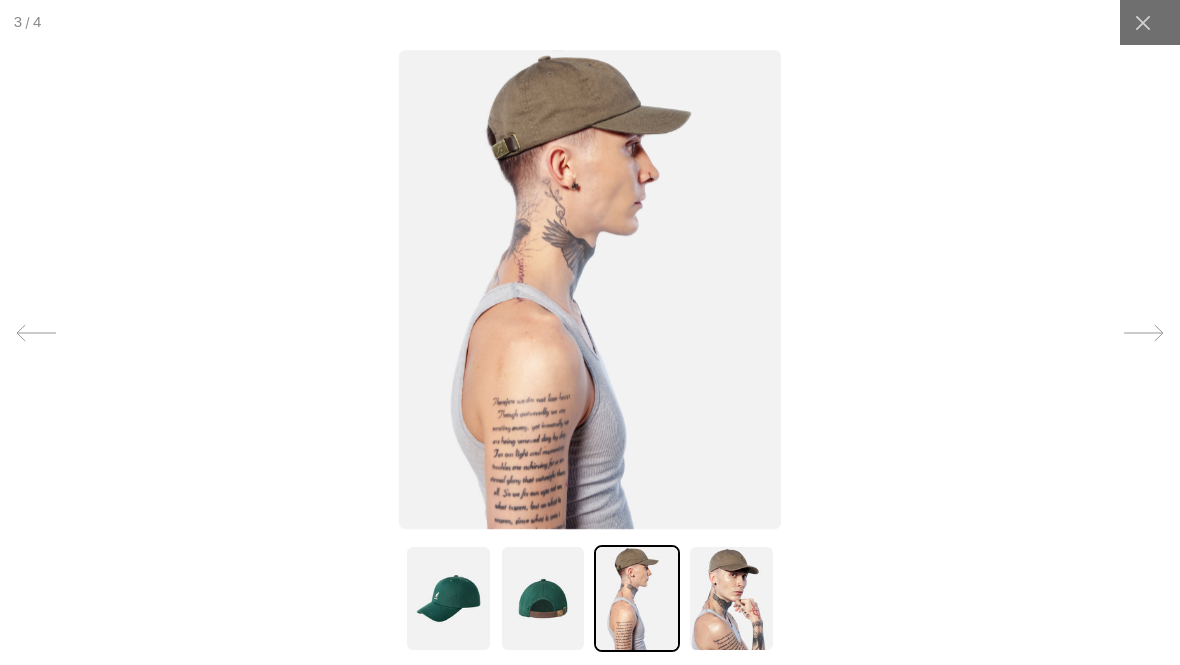 scroll, scrollTop: 0, scrollLeft: 0, axis: both 